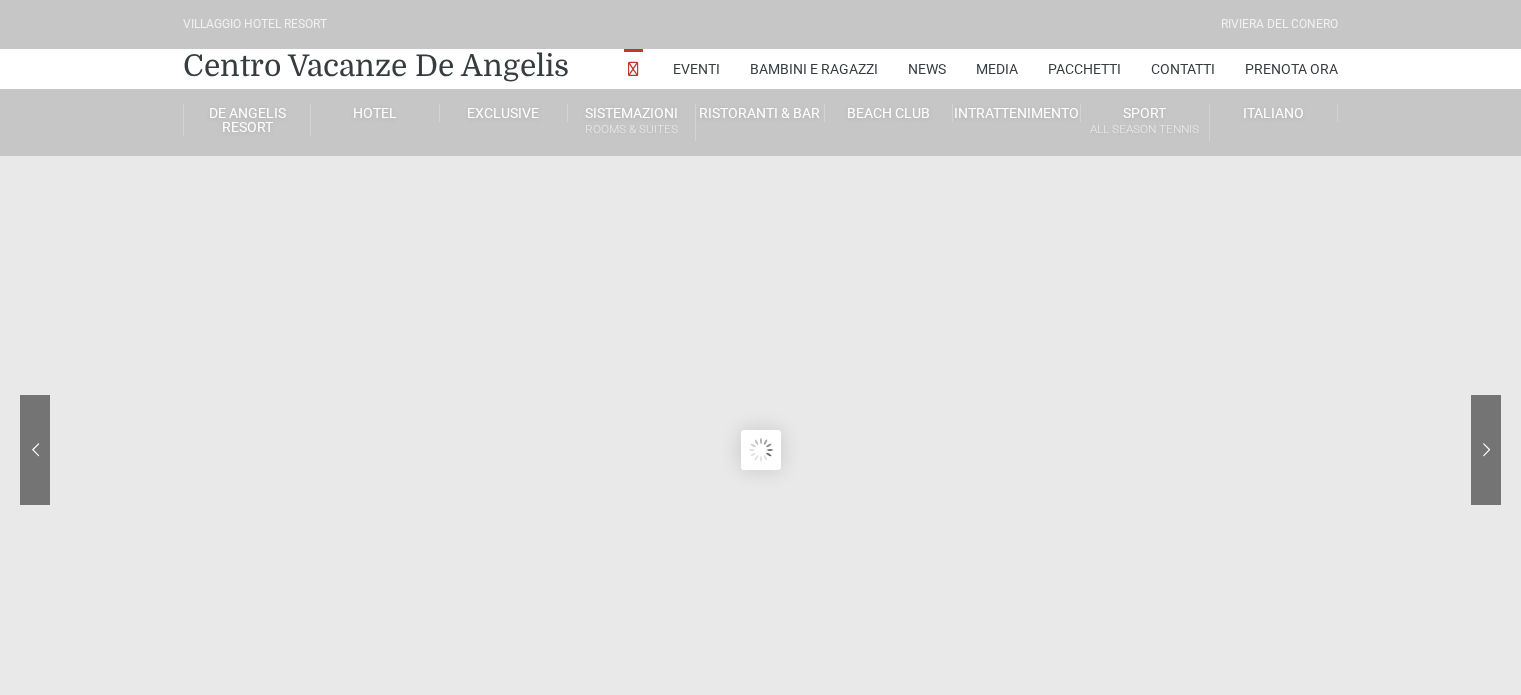 scroll, scrollTop: 0, scrollLeft: 0, axis: both 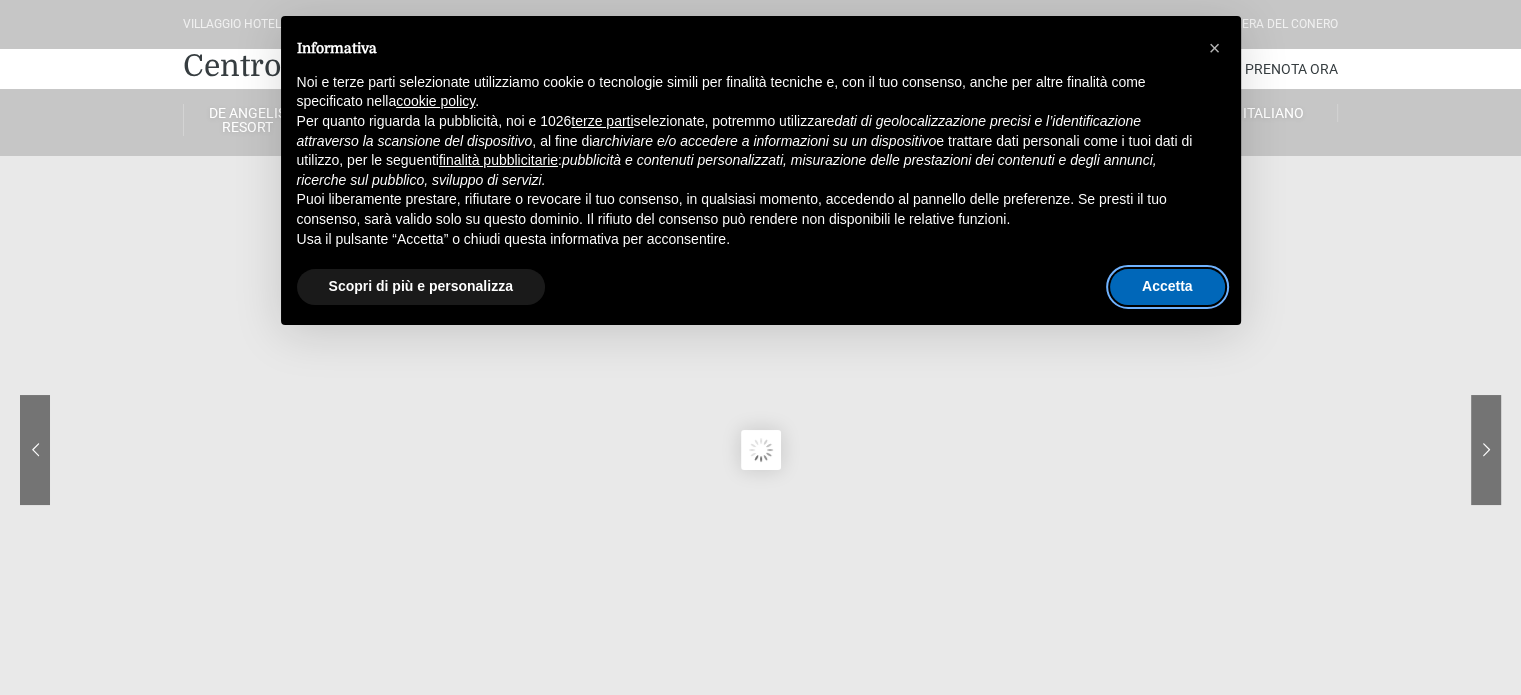 click on "Accetta" at bounding box center [1167, 287] 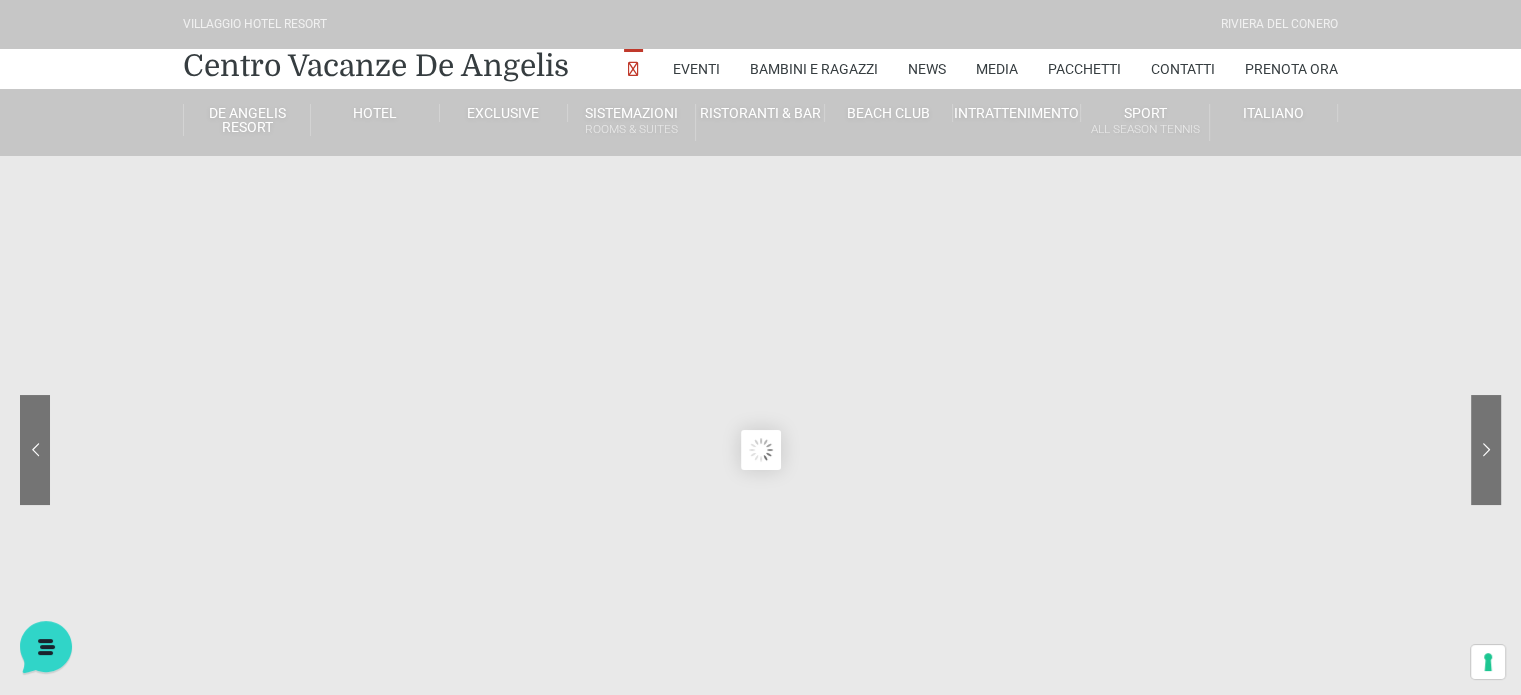 scroll, scrollTop: 0, scrollLeft: 0, axis: both 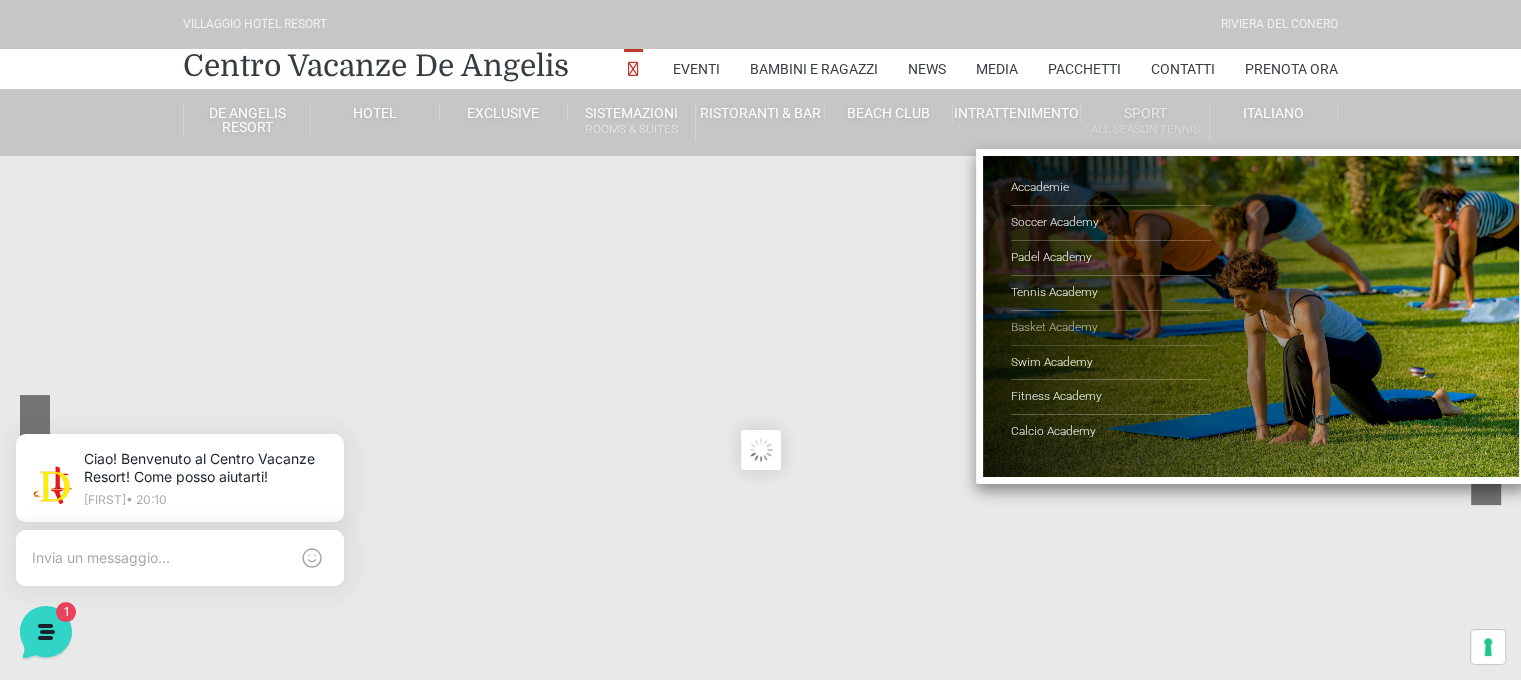 click on "Basket Academy" at bounding box center (1111, 328) 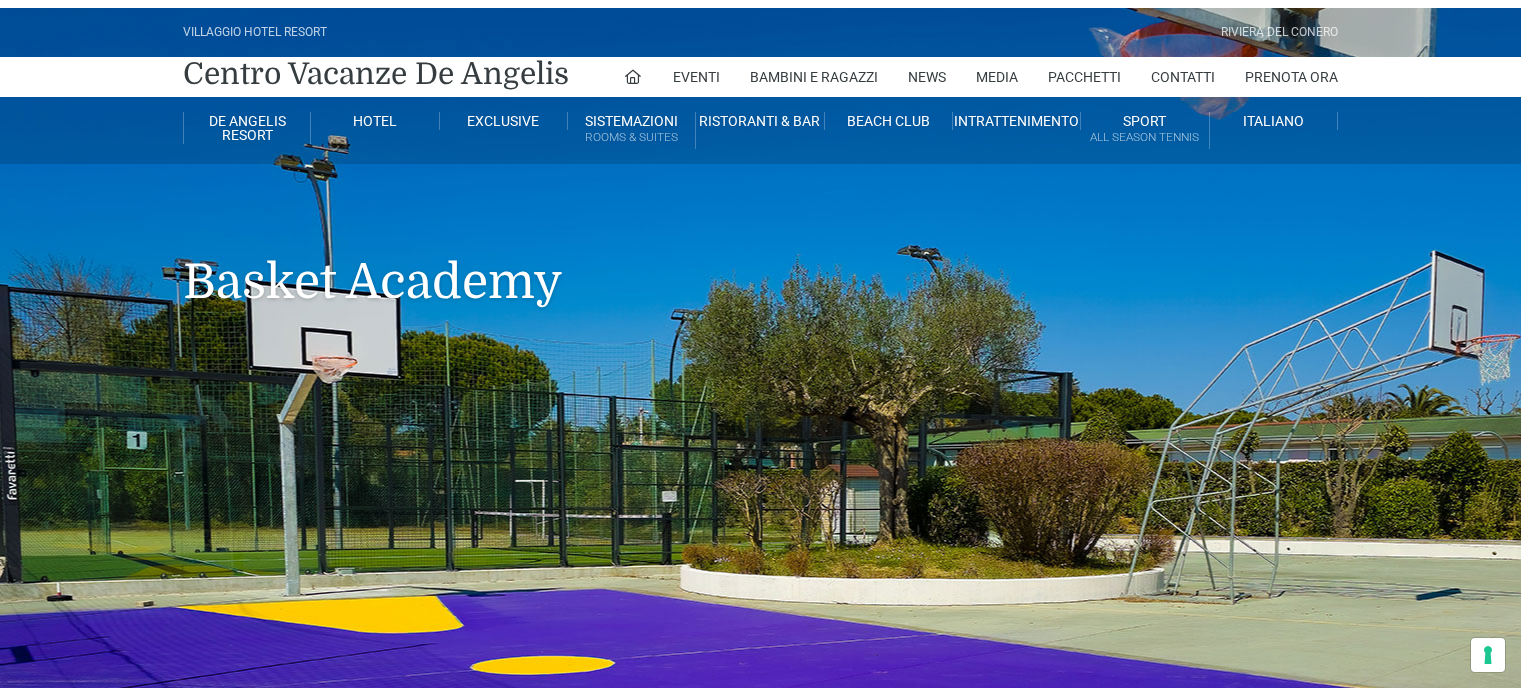 scroll, scrollTop: 0, scrollLeft: 0, axis: both 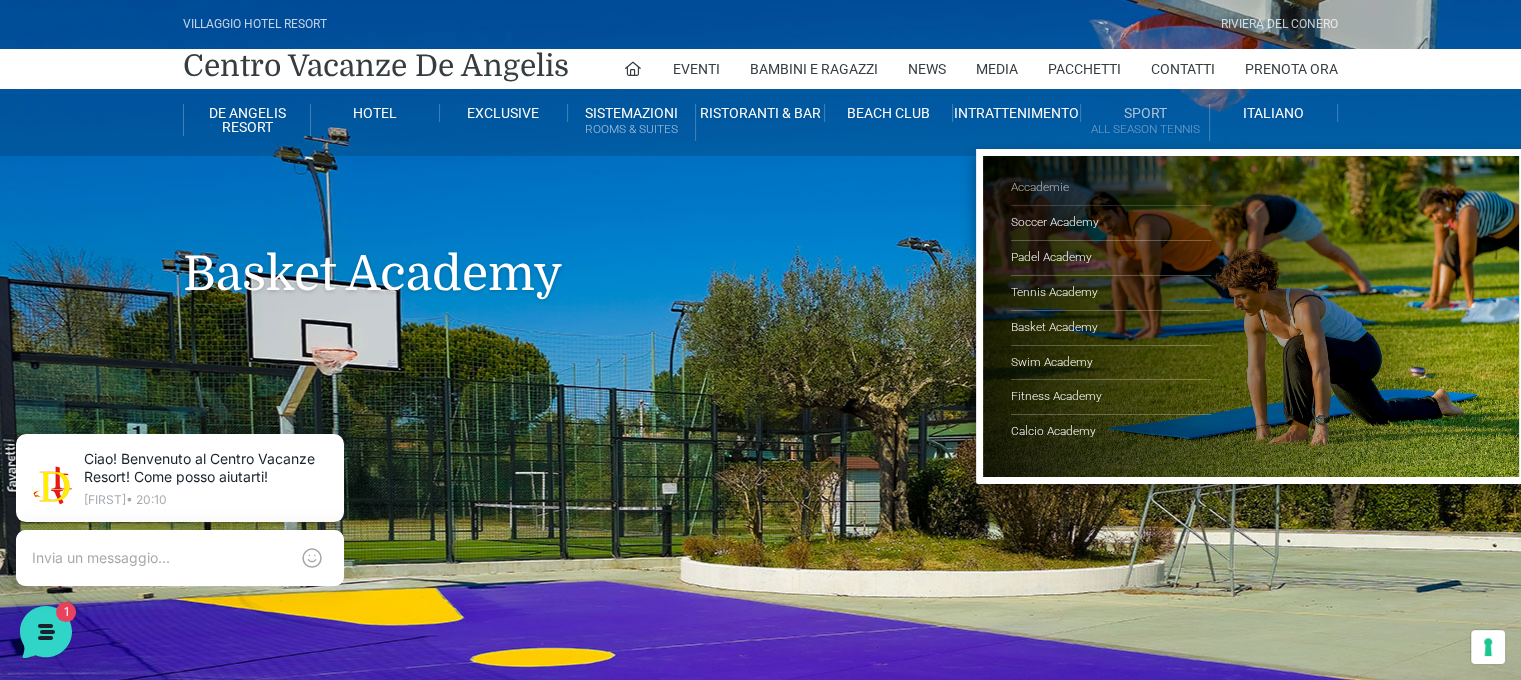 click on "Accademie" at bounding box center [1111, 188] 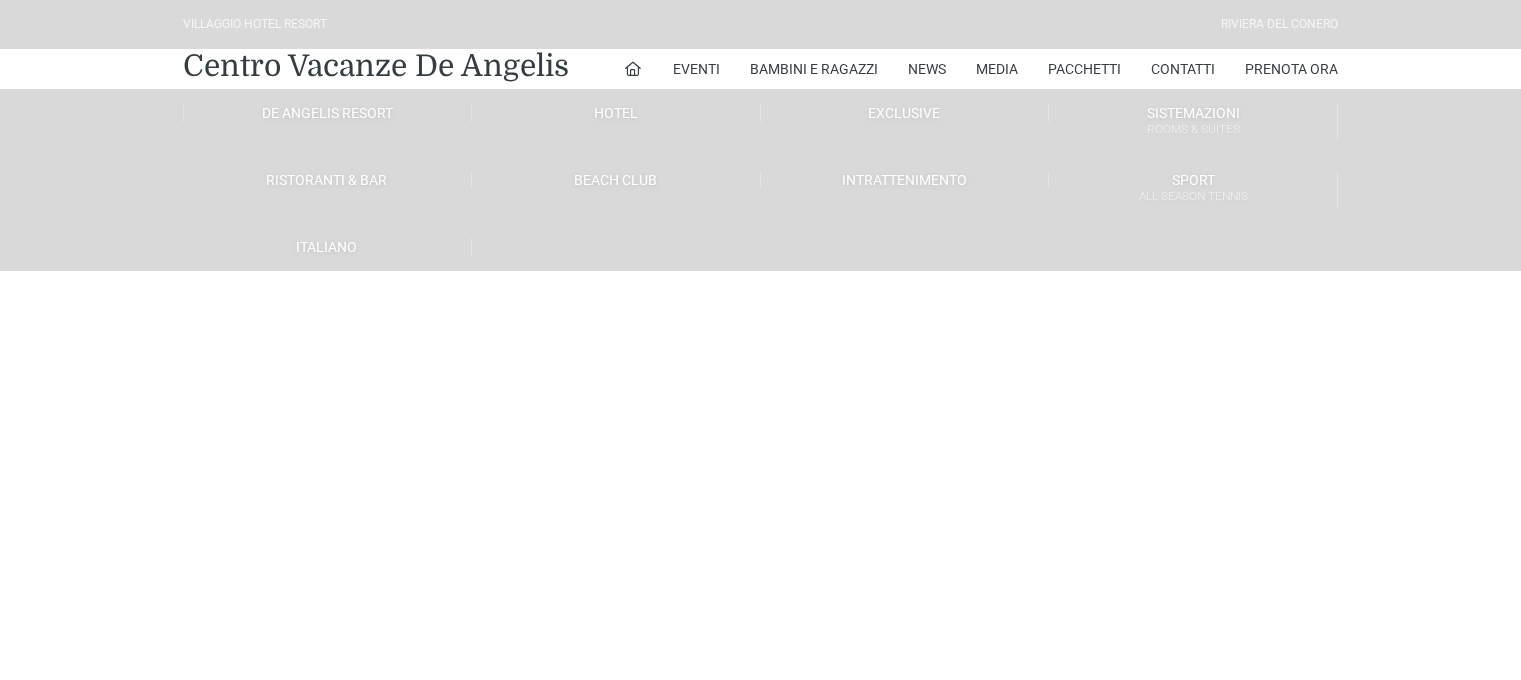 scroll, scrollTop: 0, scrollLeft: 0, axis: both 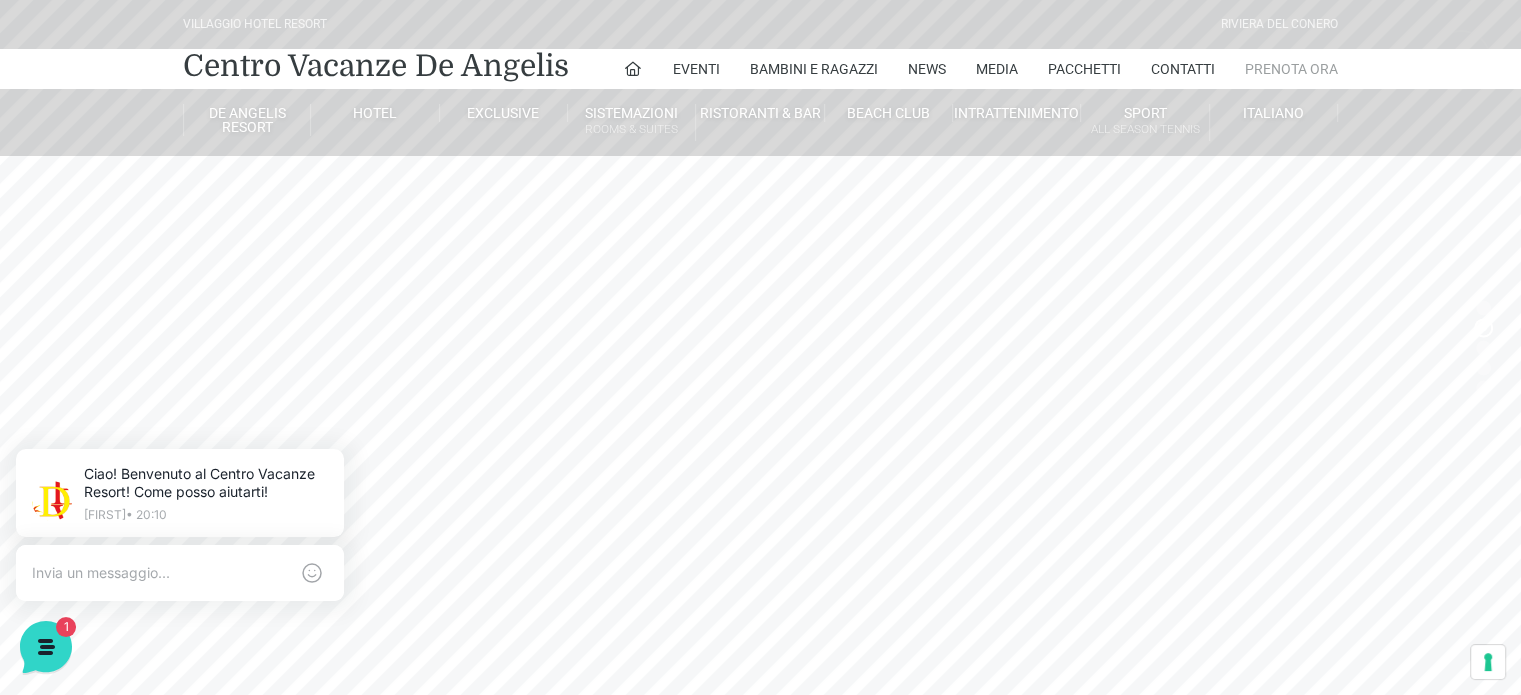 click on "Prenota Ora" at bounding box center [1291, 69] 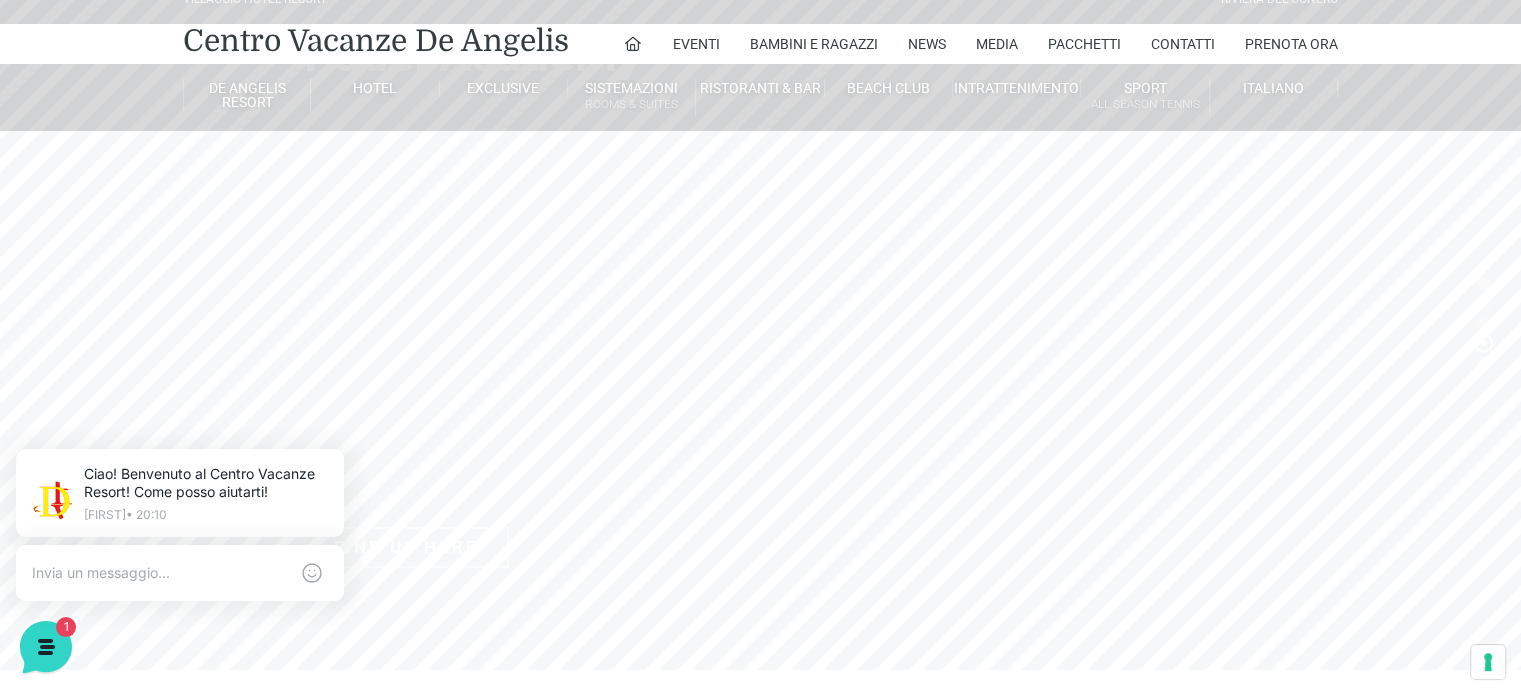 scroll, scrollTop: 49, scrollLeft: 0, axis: vertical 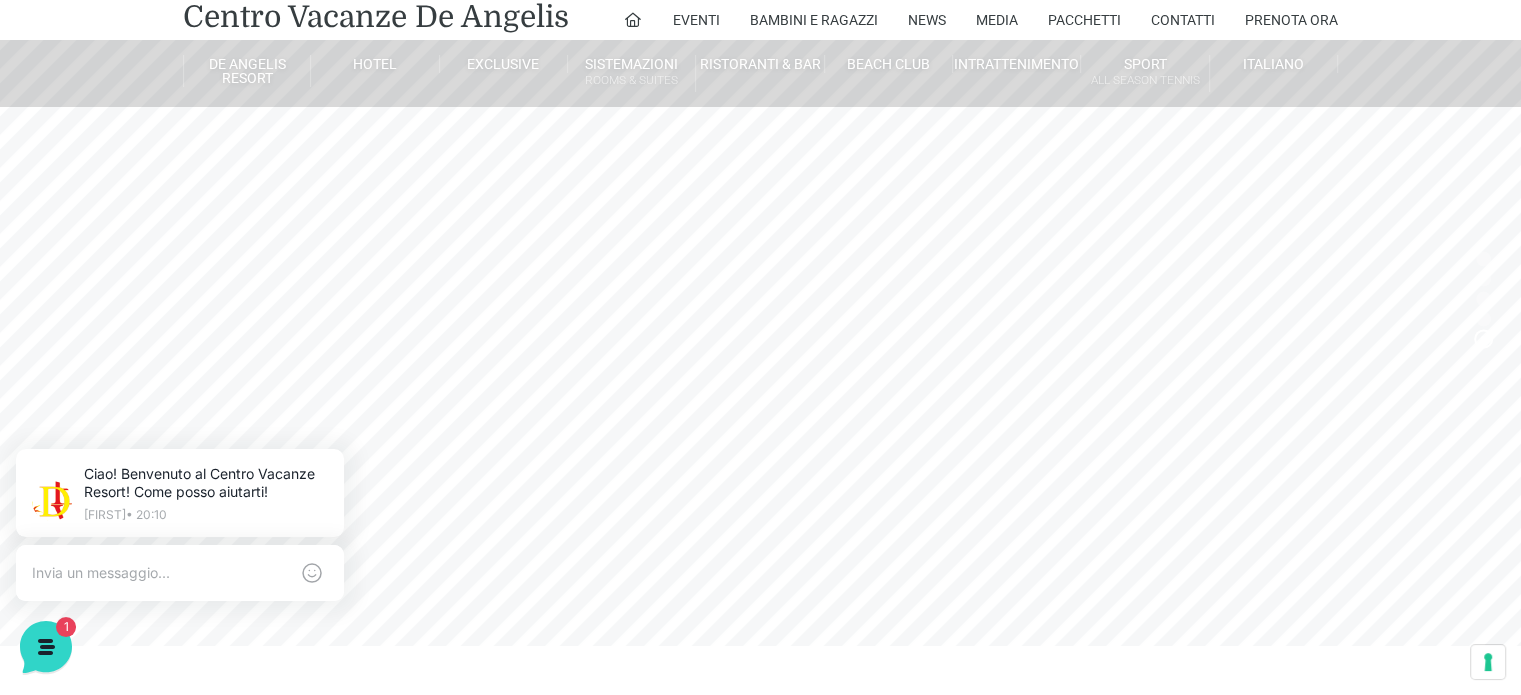 click on "Villaggio Hotel Resort
Centro Vacanze De Angelis
Eventi
Miss Italia
Cerimonie
Team building
Bambini e Ragazzi
Holly Beach Club
Holly Teeny Club
Holly Young Club
Piscine
Iscrizioni Holly Club
News
Media
Pacchetti
Contatti
Prenota Ora
De Angelis Resort
Parco Piscine
Oasi Naturale
Cappellina
Sala Convegni
[REGION]
Store
Concierge
Colonnina Ricarica
Mappa del Villaggio
Hotel
Suite Prestige
Camera Prestige
Camera Suite H
Sala Meeting
Exclusive
Villa Luxury
Dimora Padronale
Villa 601 Alpine
Villa Classic
Bilocale Garden Gold
Sistemazioni Rooms & Suites
Villa Trilocale Deluxe Numana
Villa Trilocale Deluxe Private Garden
Villa Bilocale Deluxe
Appartamento Trilocale Garden" at bounding box center [760, 401] 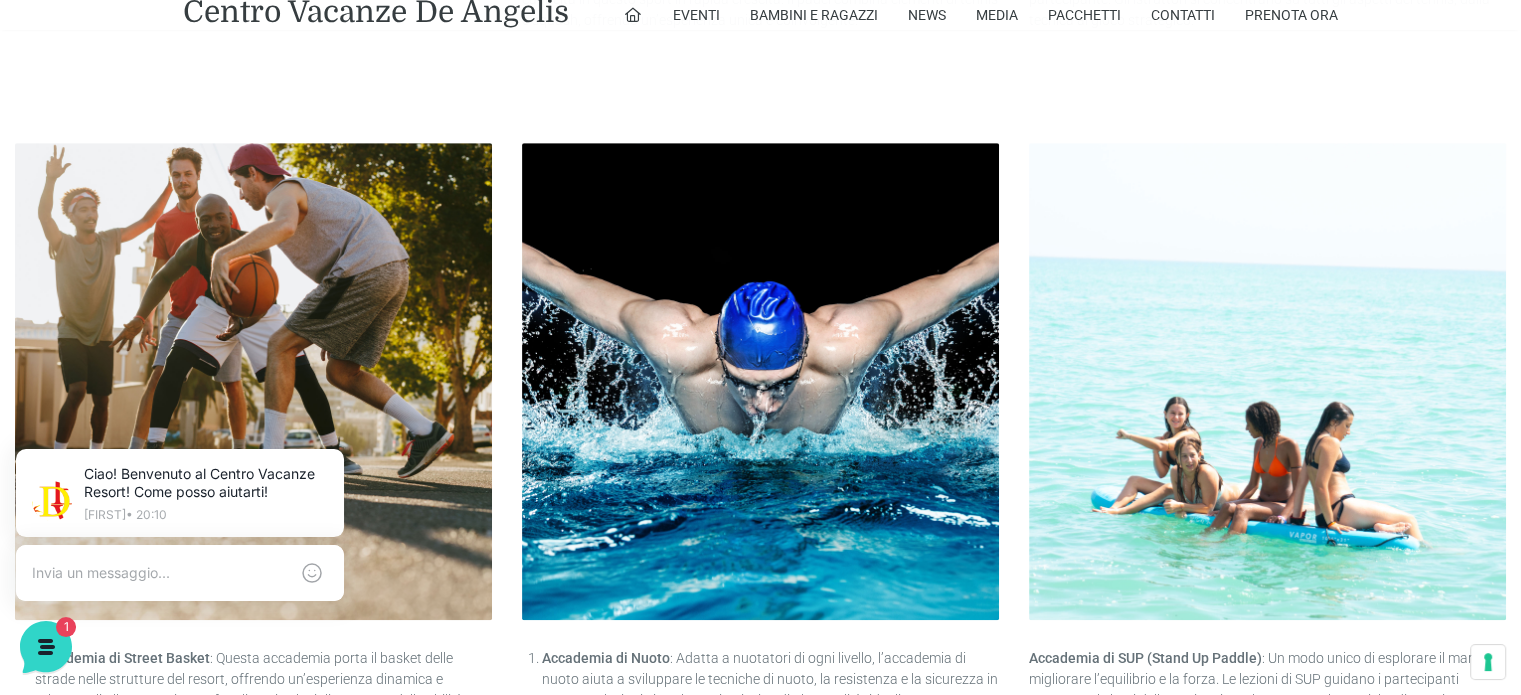 scroll, scrollTop: 0, scrollLeft: 0, axis: both 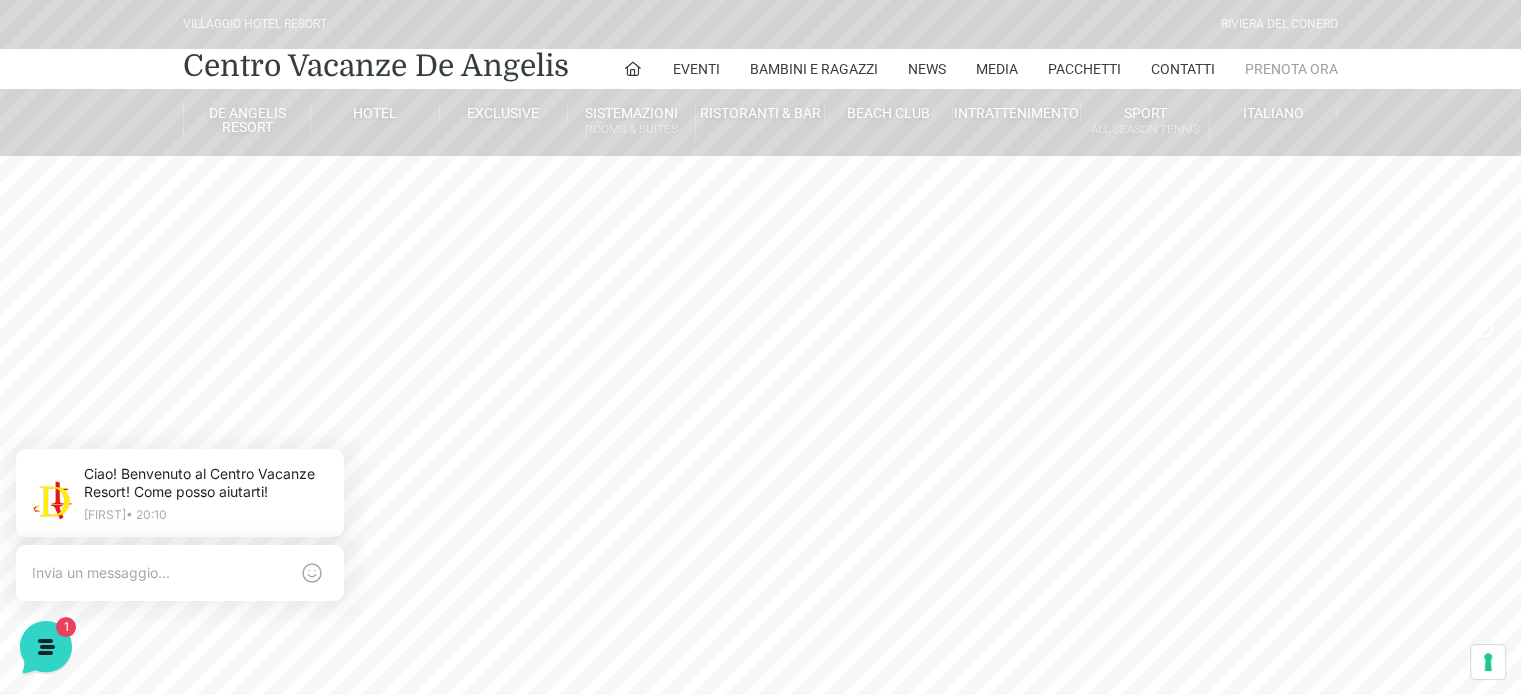 click on "Prenota Ora" at bounding box center [1291, 69] 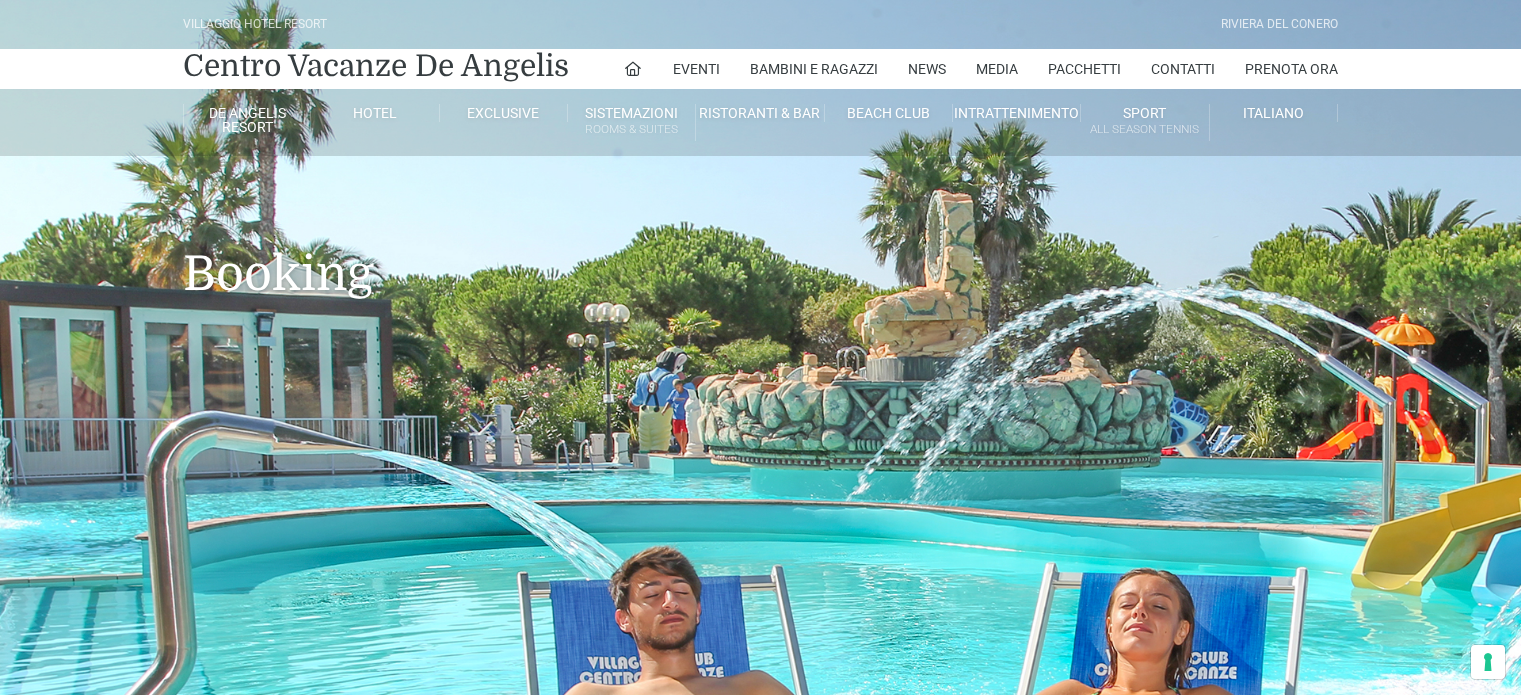 scroll, scrollTop: 0, scrollLeft: 0, axis: both 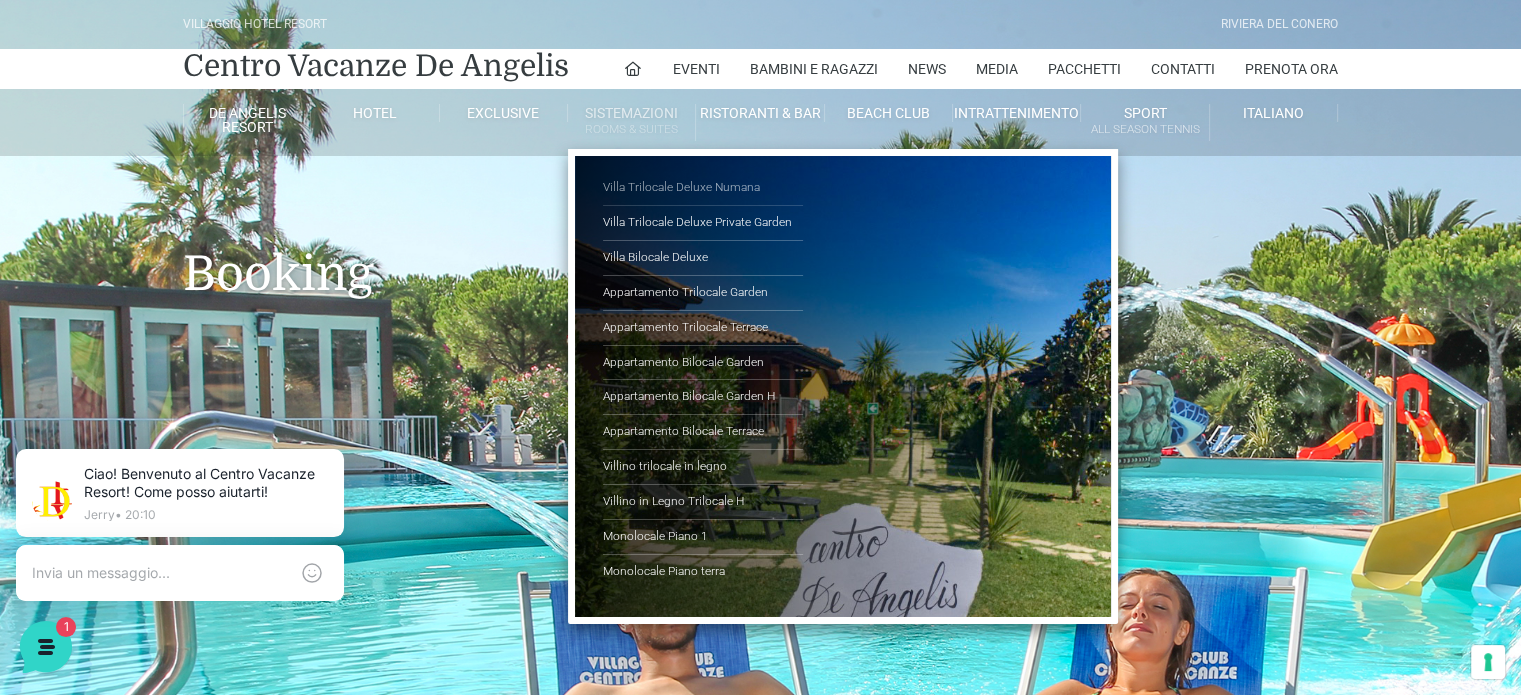 click on "Villa Trilocale Deluxe Numana" at bounding box center (703, 188) 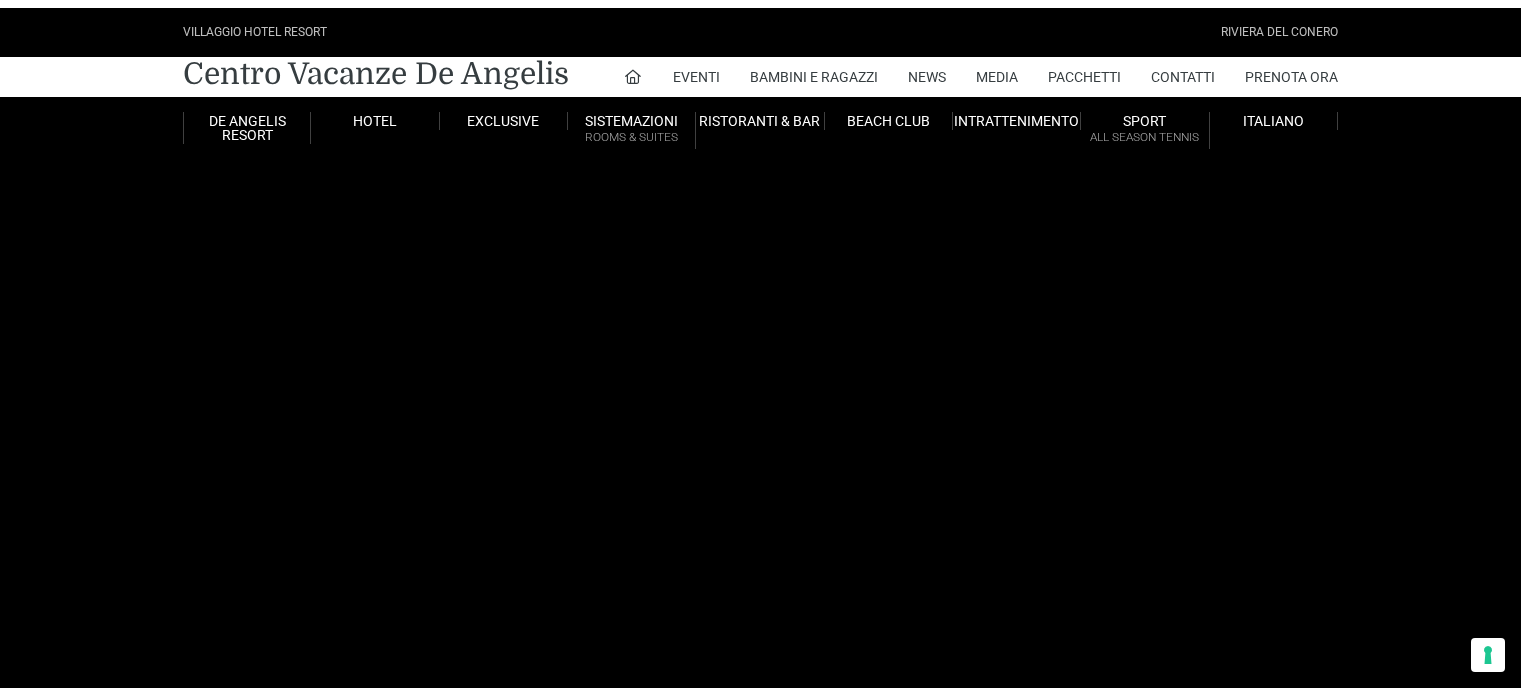 scroll, scrollTop: 0, scrollLeft: 0, axis: both 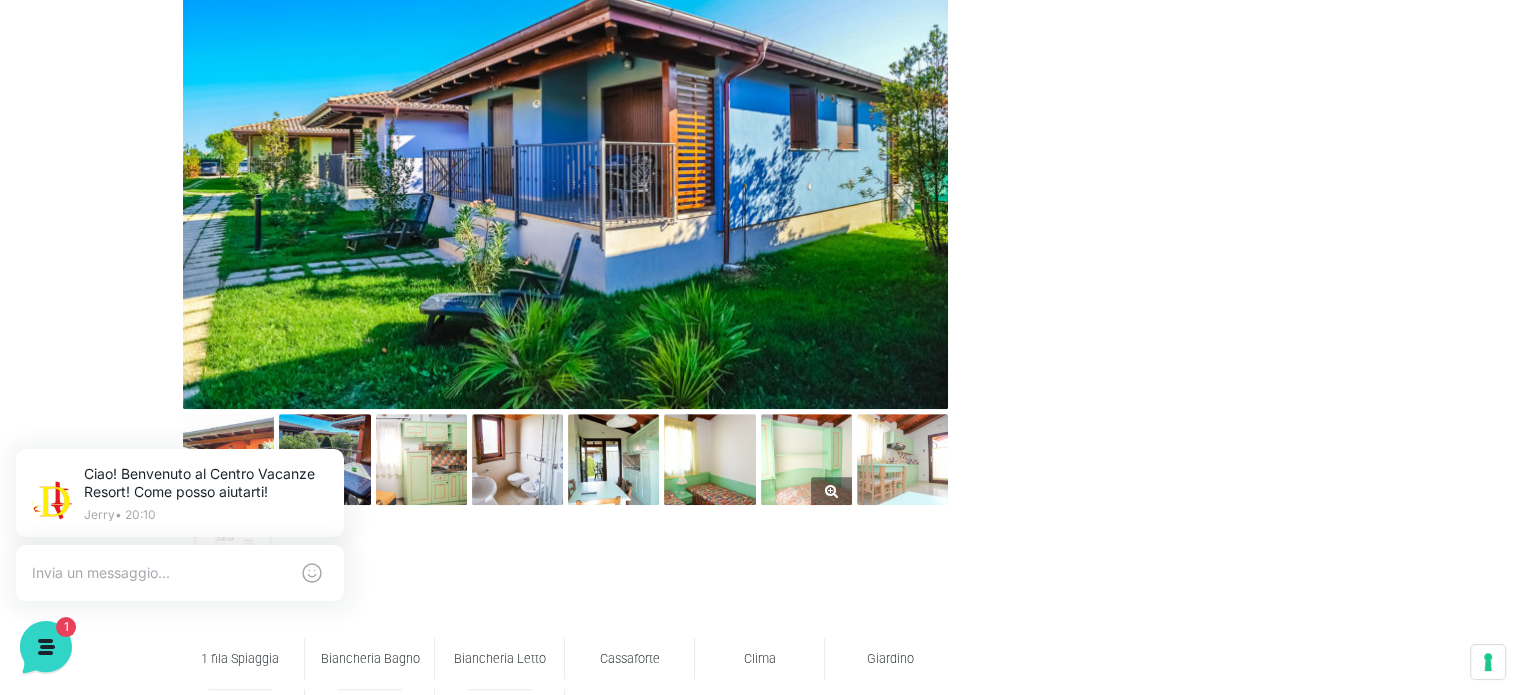 click at bounding box center [806, 459] 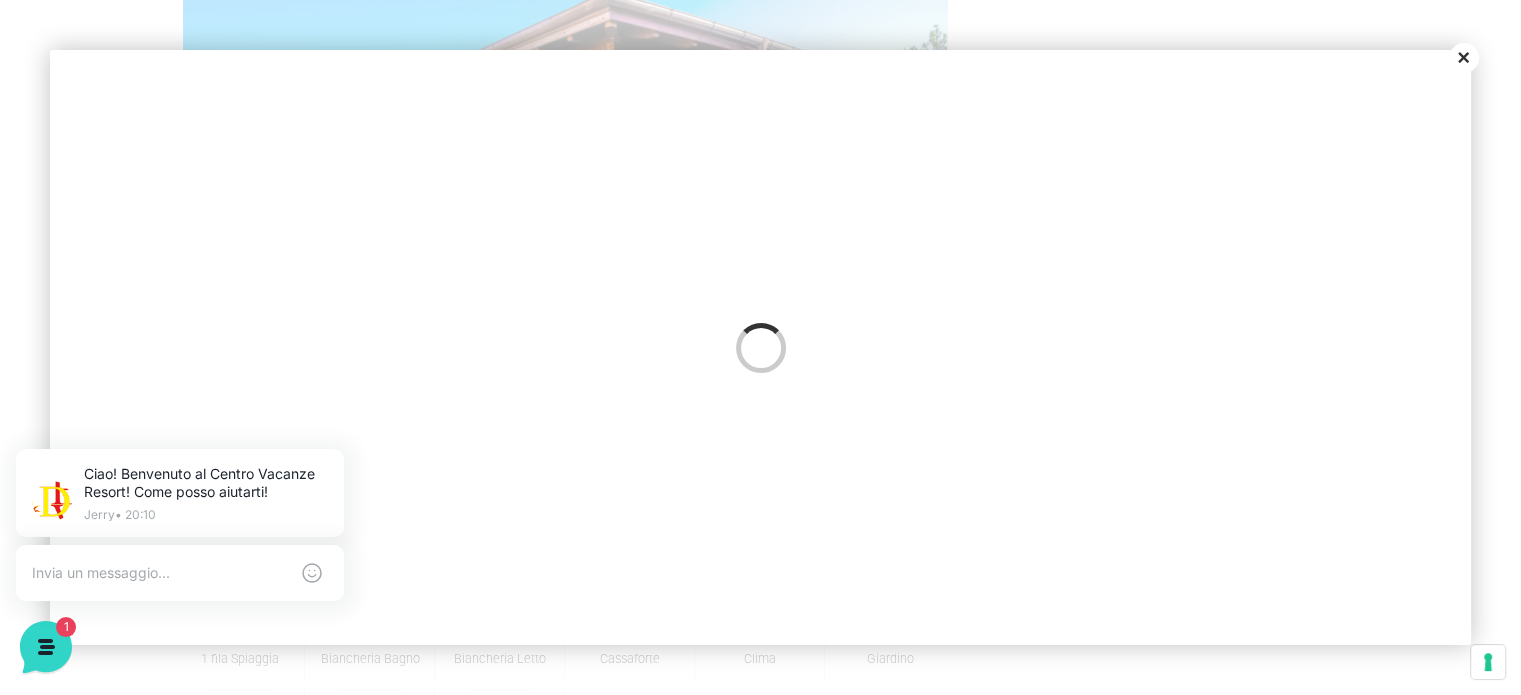 scroll, scrollTop: 0, scrollLeft: 0, axis: both 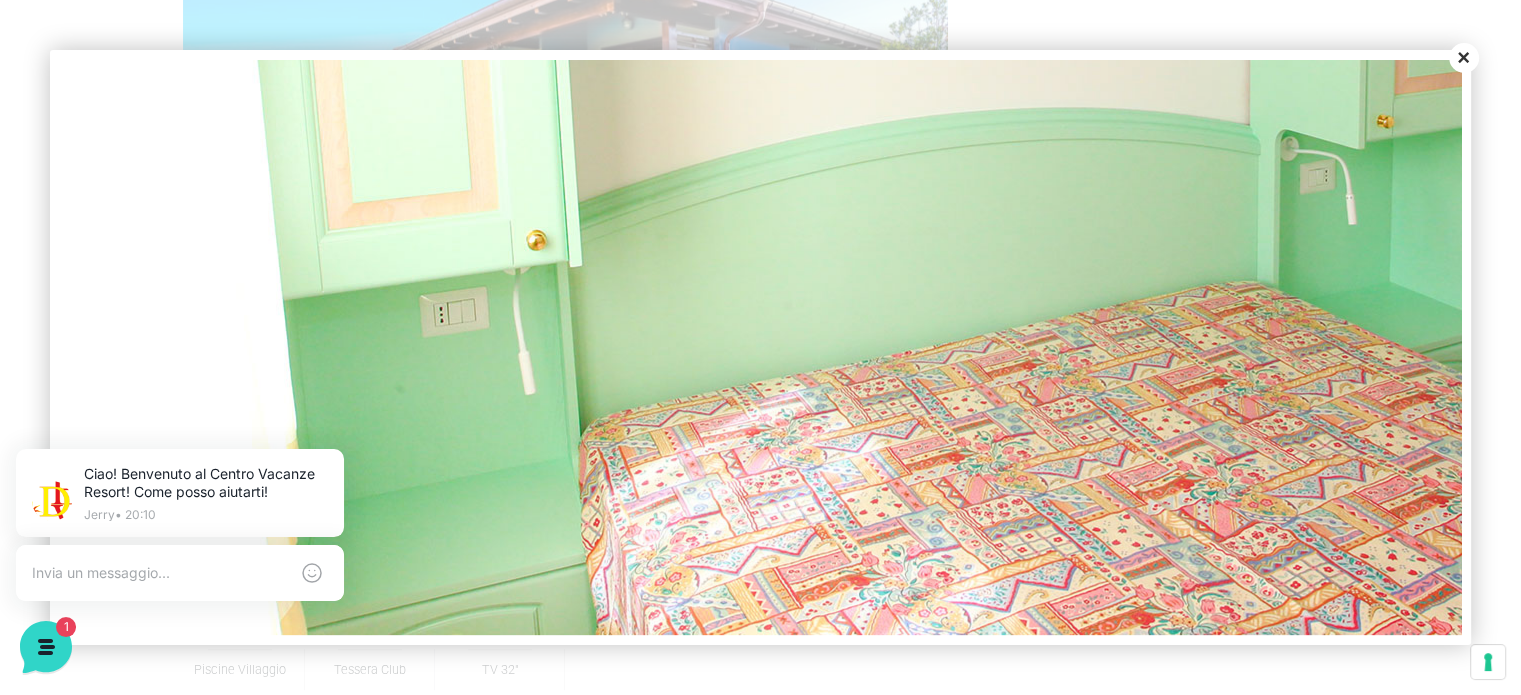 click on "Close" at bounding box center [1464, 58] 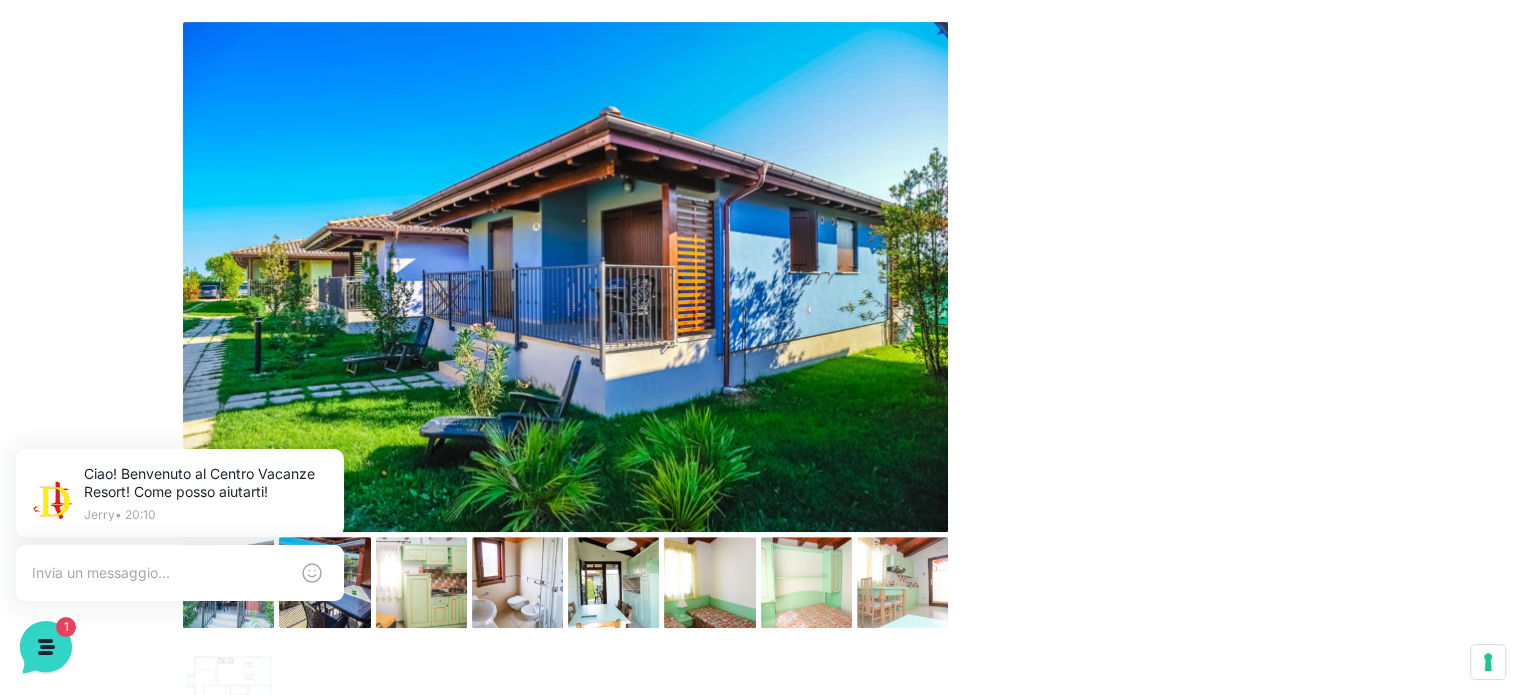 scroll, scrollTop: 273, scrollLeft: 0, axis: vertical 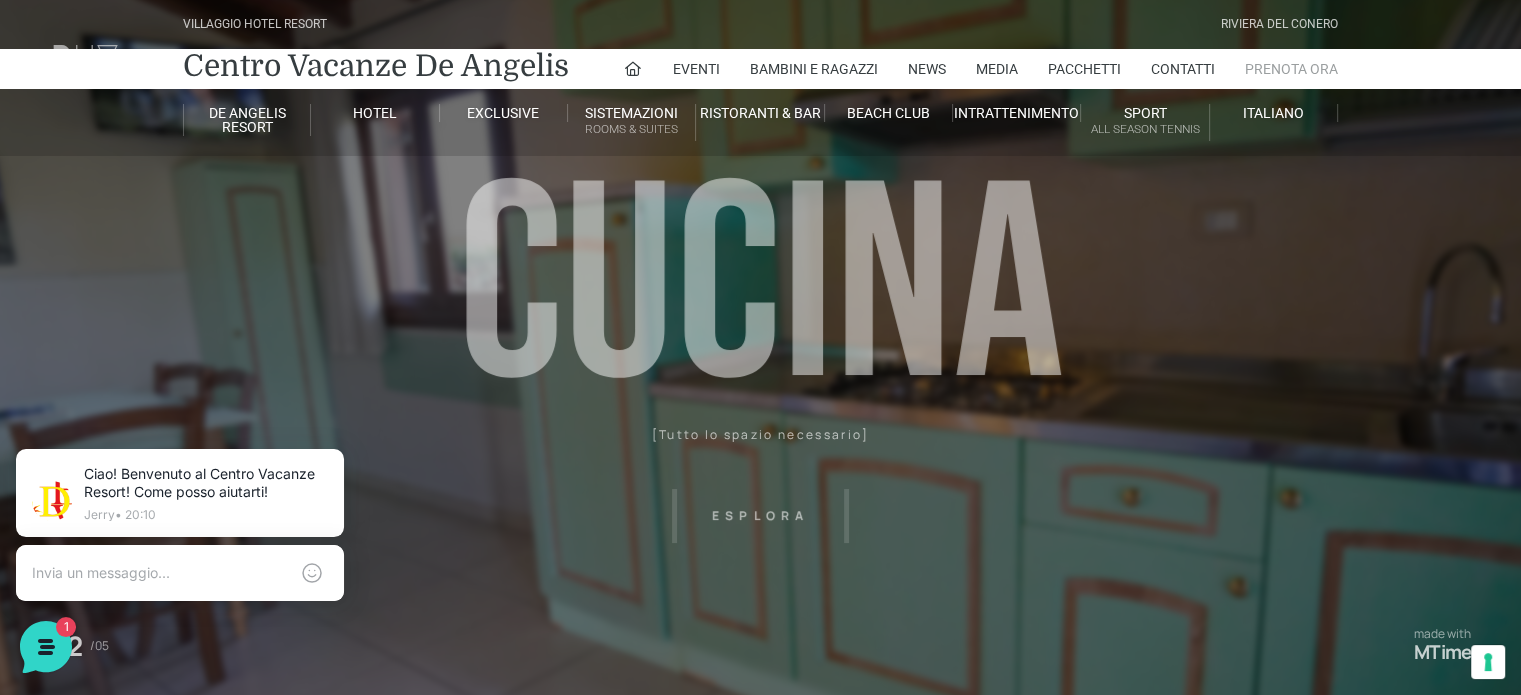 click on "Prenota Ora" at bounding box center [1291, 69] 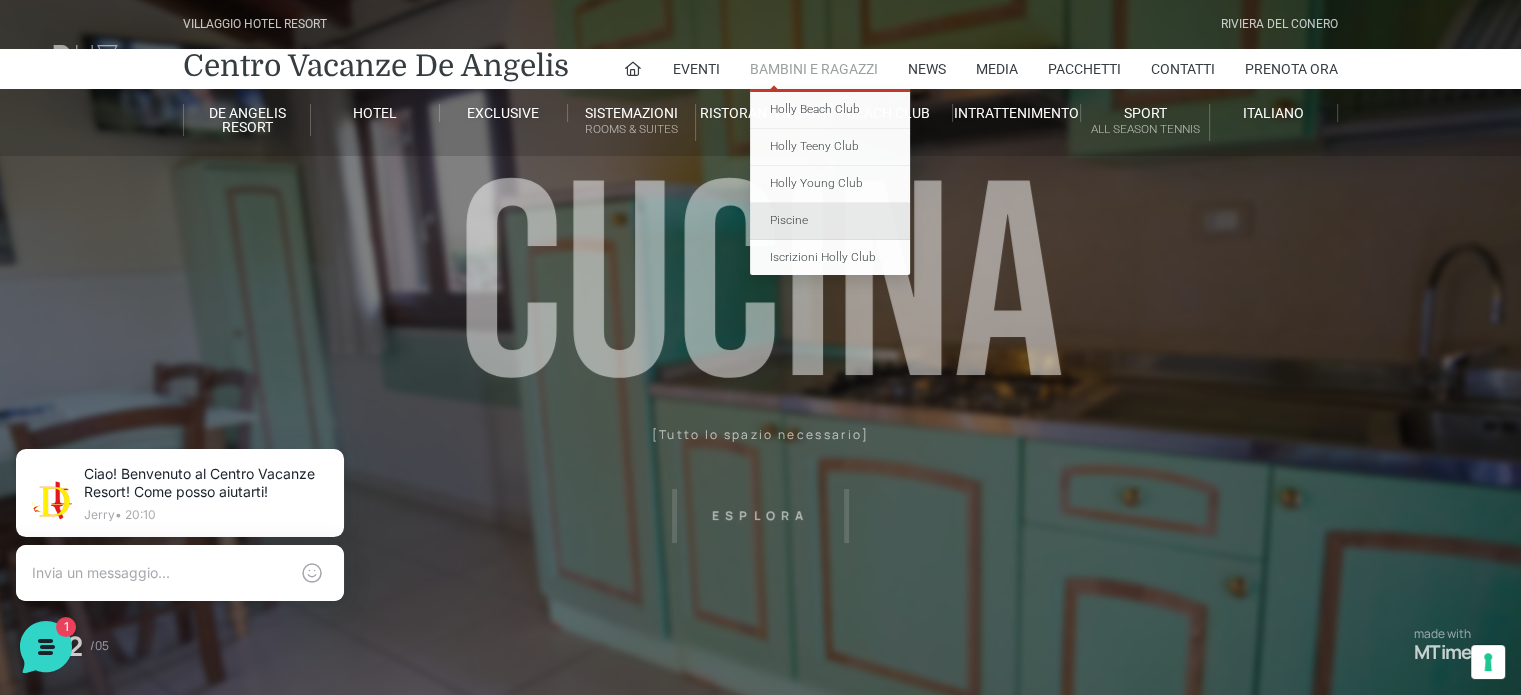click on "Piscine" at bounding box center (830, 221) 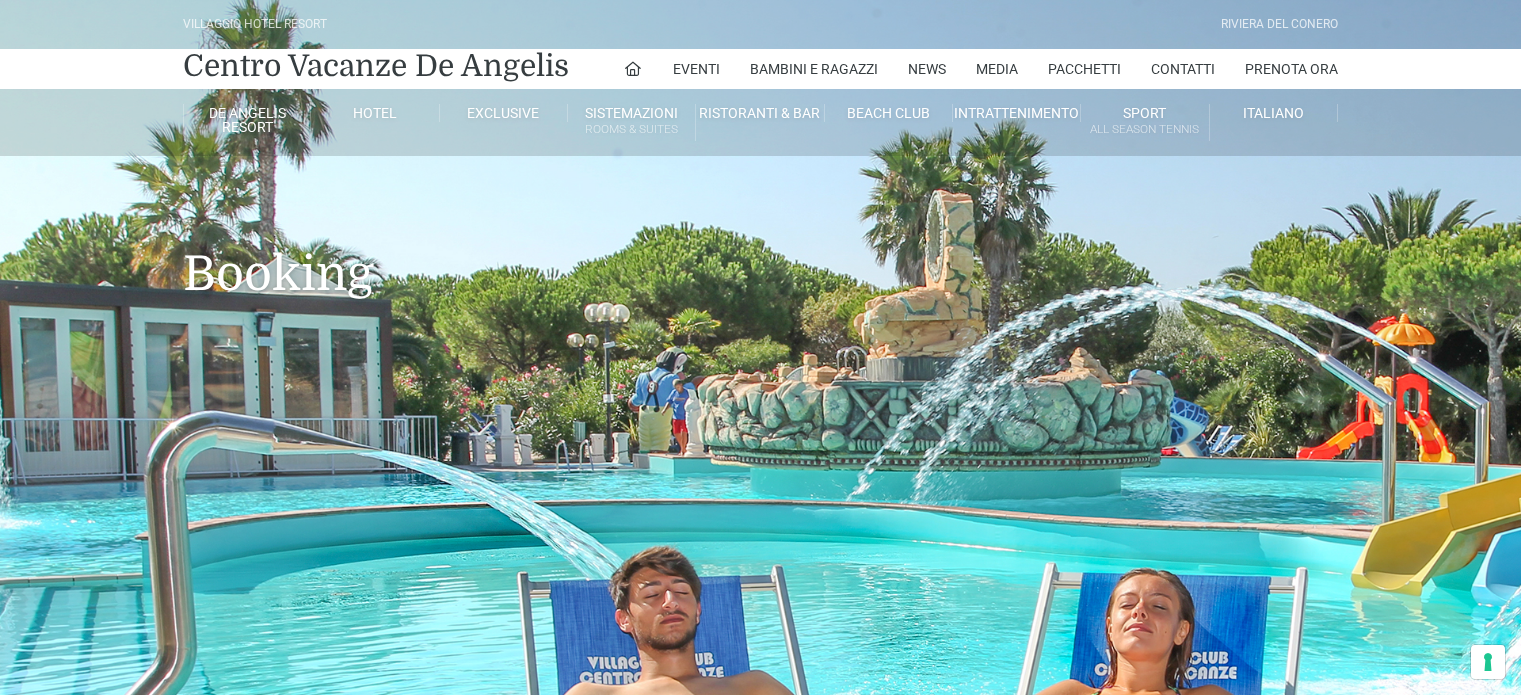 scroll, scrollTop: 0, scrollLeft: 0, axis: both 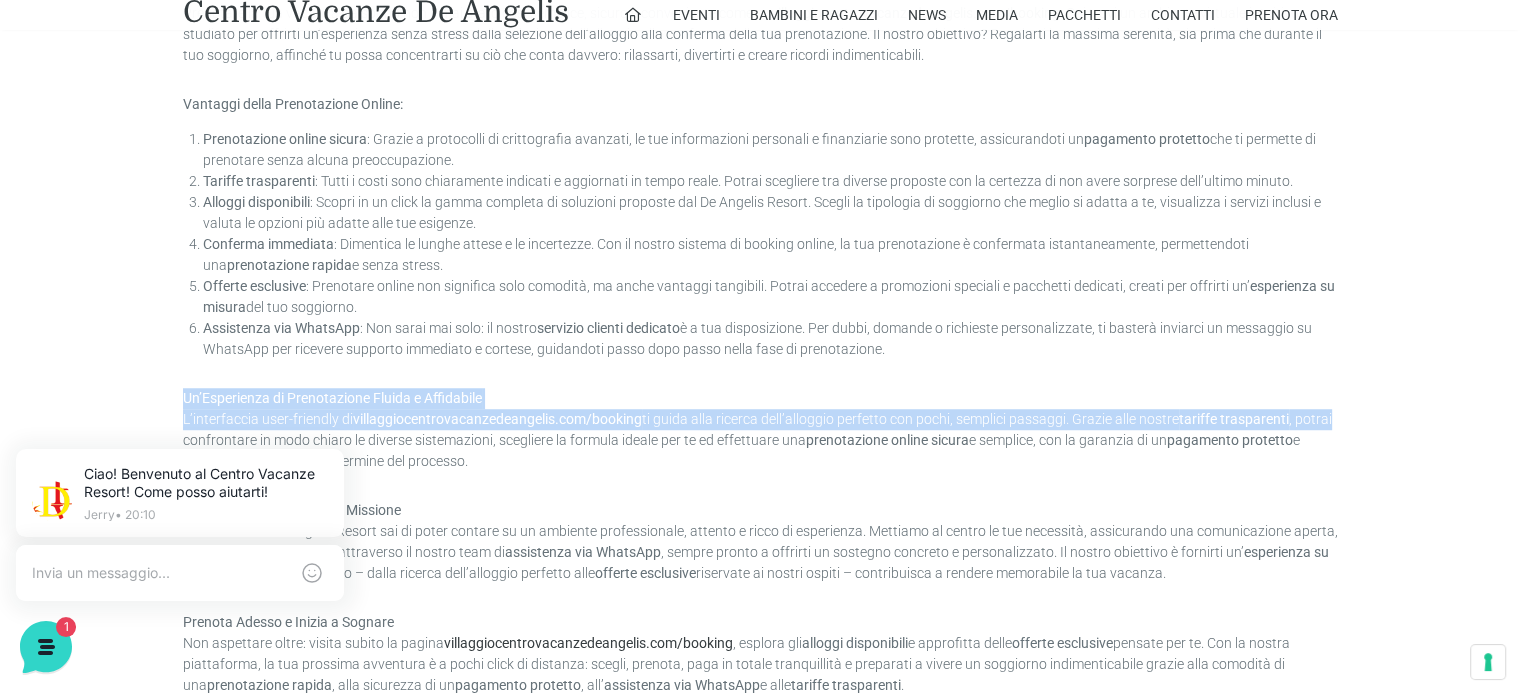 drag, startPoint x: 1509, startPoint y: 414, endPoint x: 1507, endPoint y: 366, distance: 48.04165 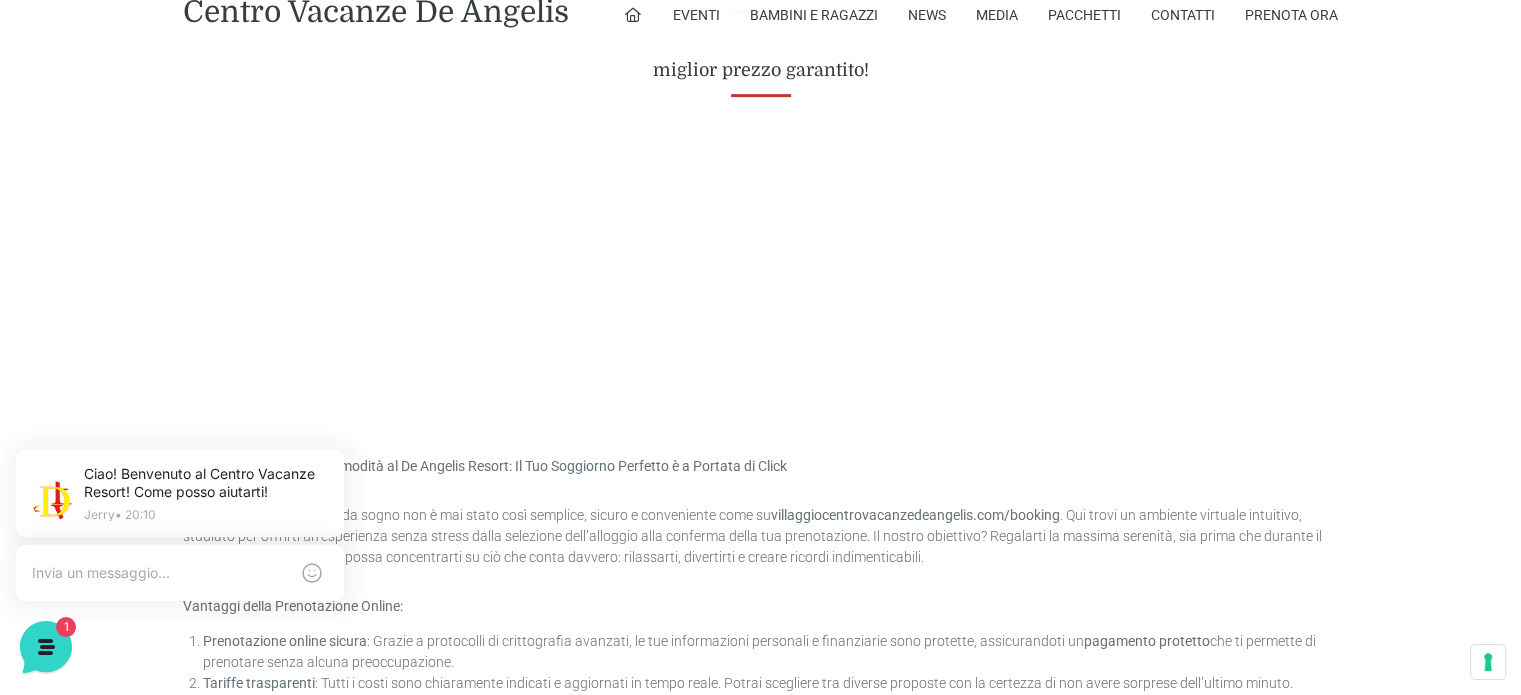 scroll, scrollTop: 891, scrollLeft: 0, axis: vertical 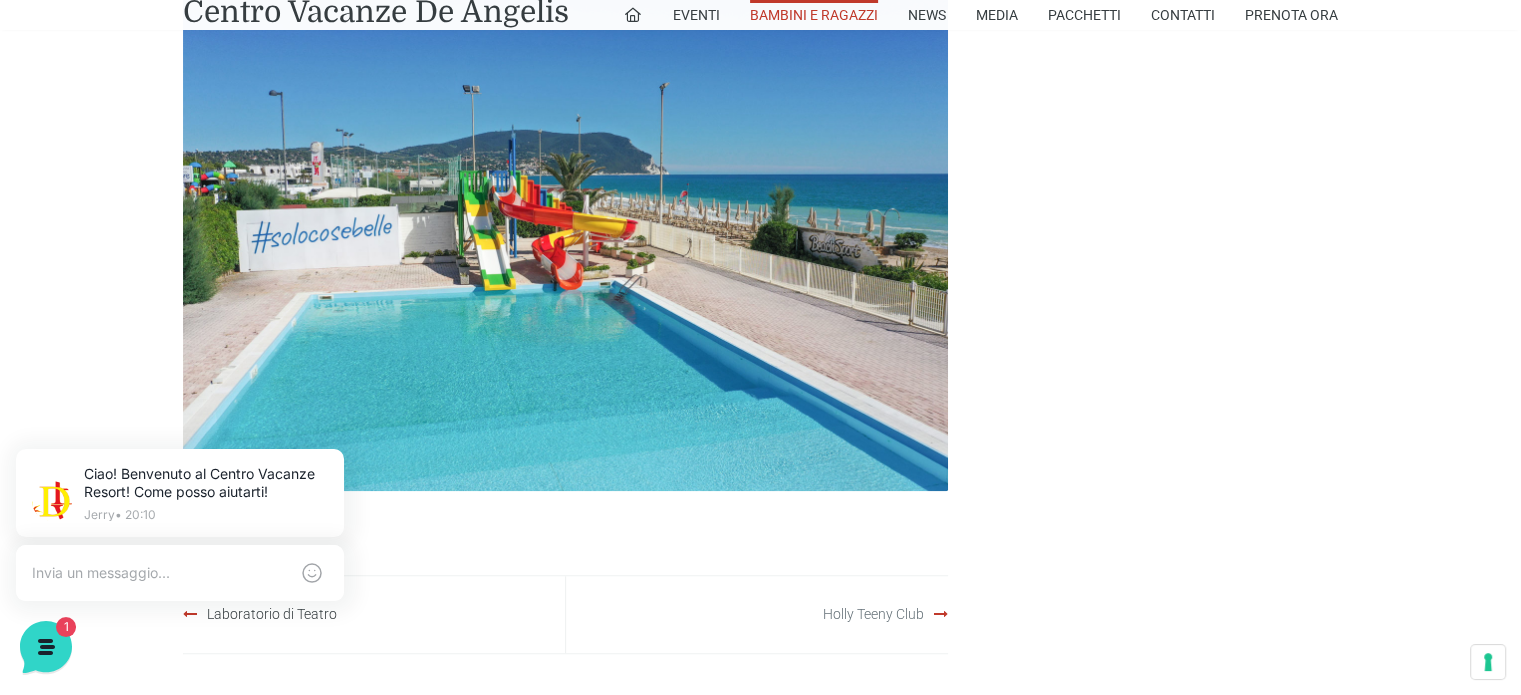 click on "Holly Teeny Club" at bounding box center (873, 614) 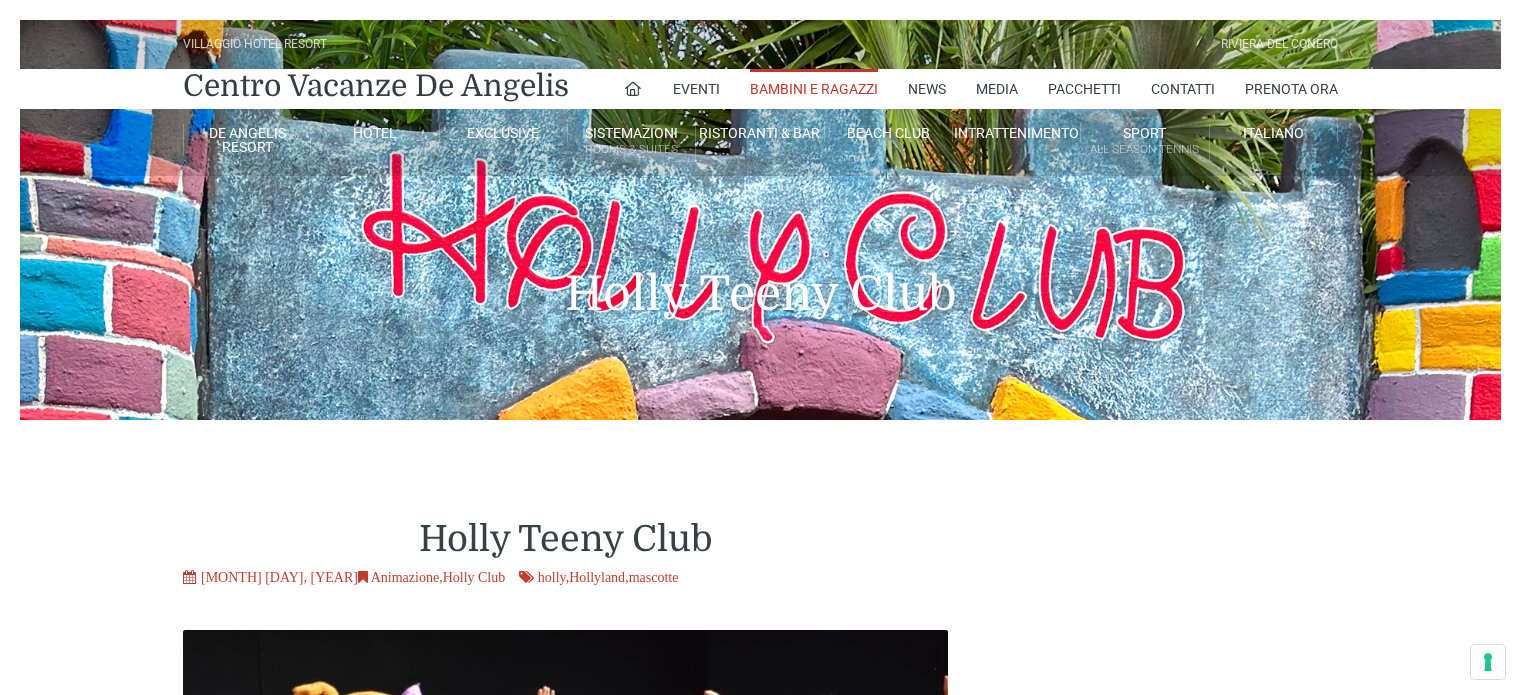 scroll, scrollTop: 0, scrollLeft: 0, axis: both 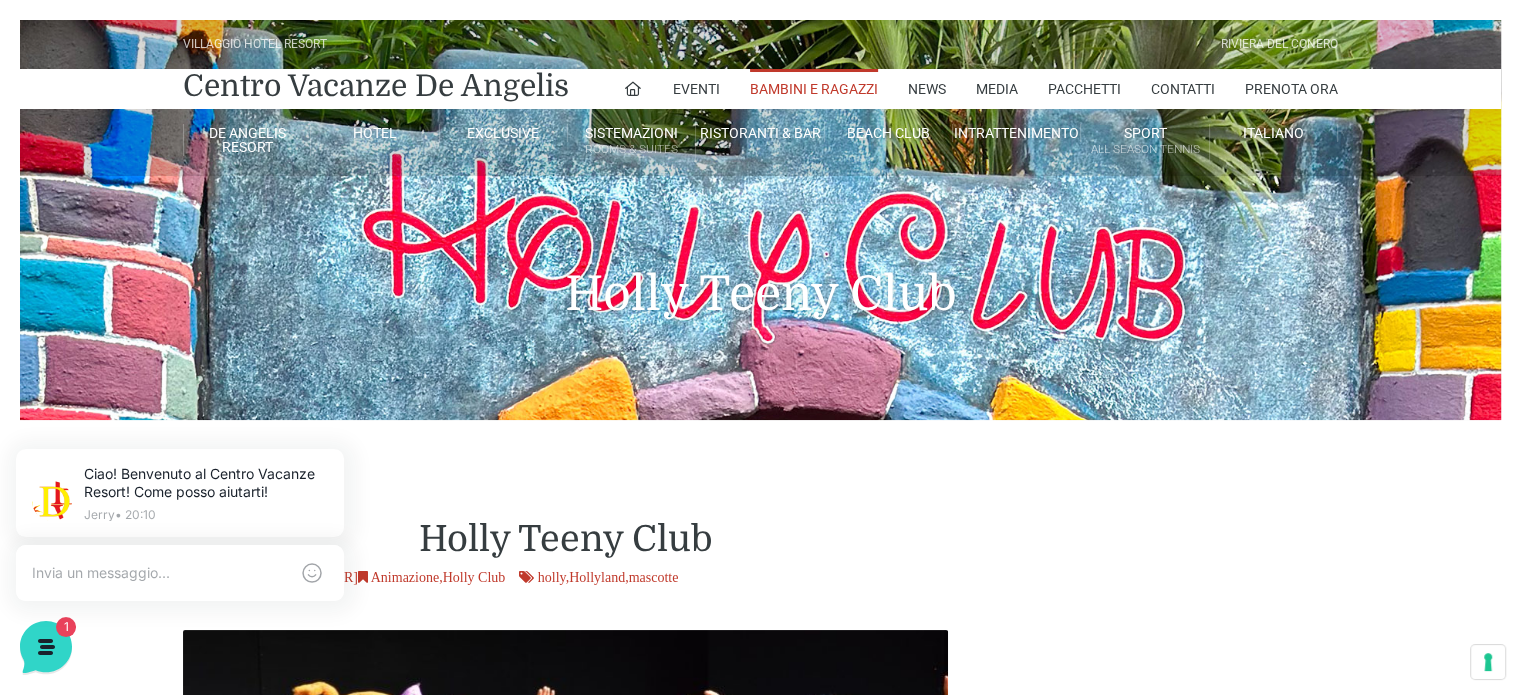 drag, startPoint x: 1525, startPoint y: 77, endPoint x: 1535, endPoint y: -19, distance: 96.519424 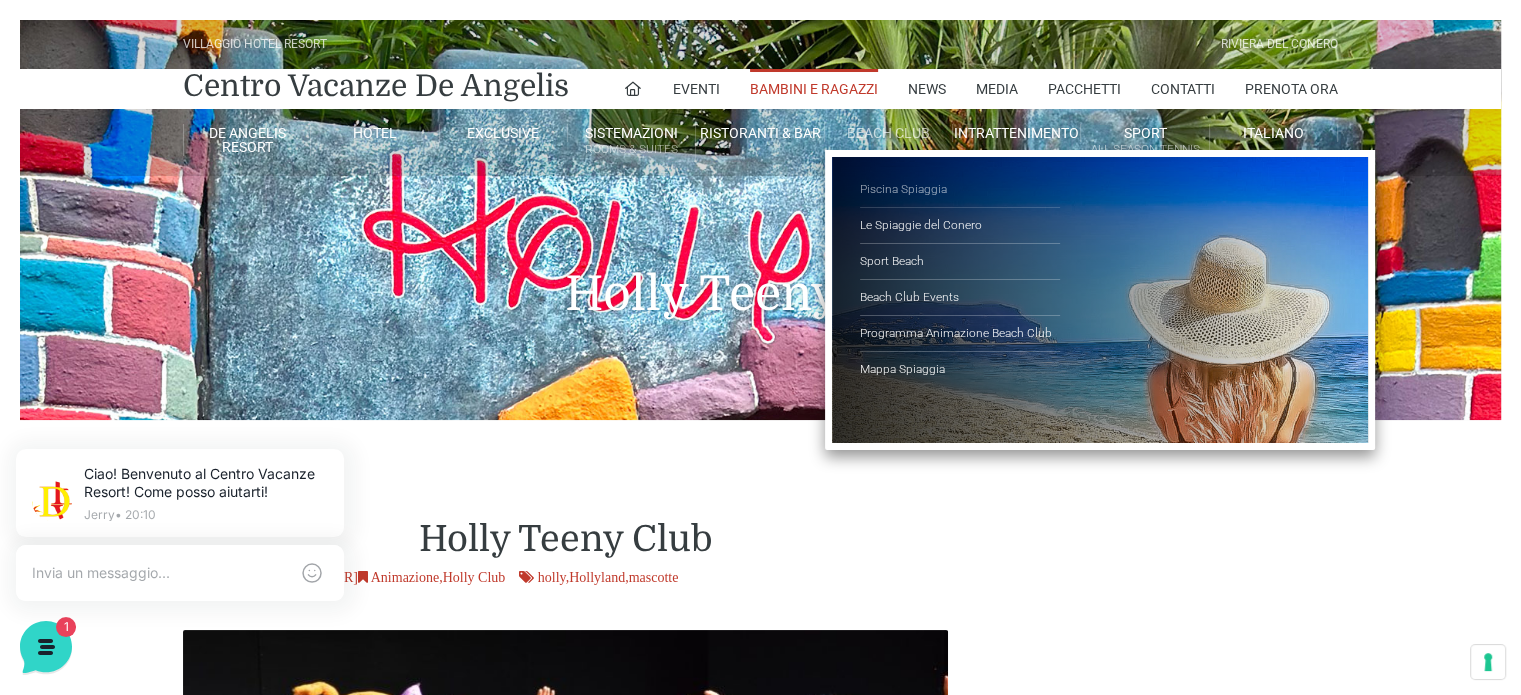 click on "Piscina Spiaggia" at bounding box center (960, 190) 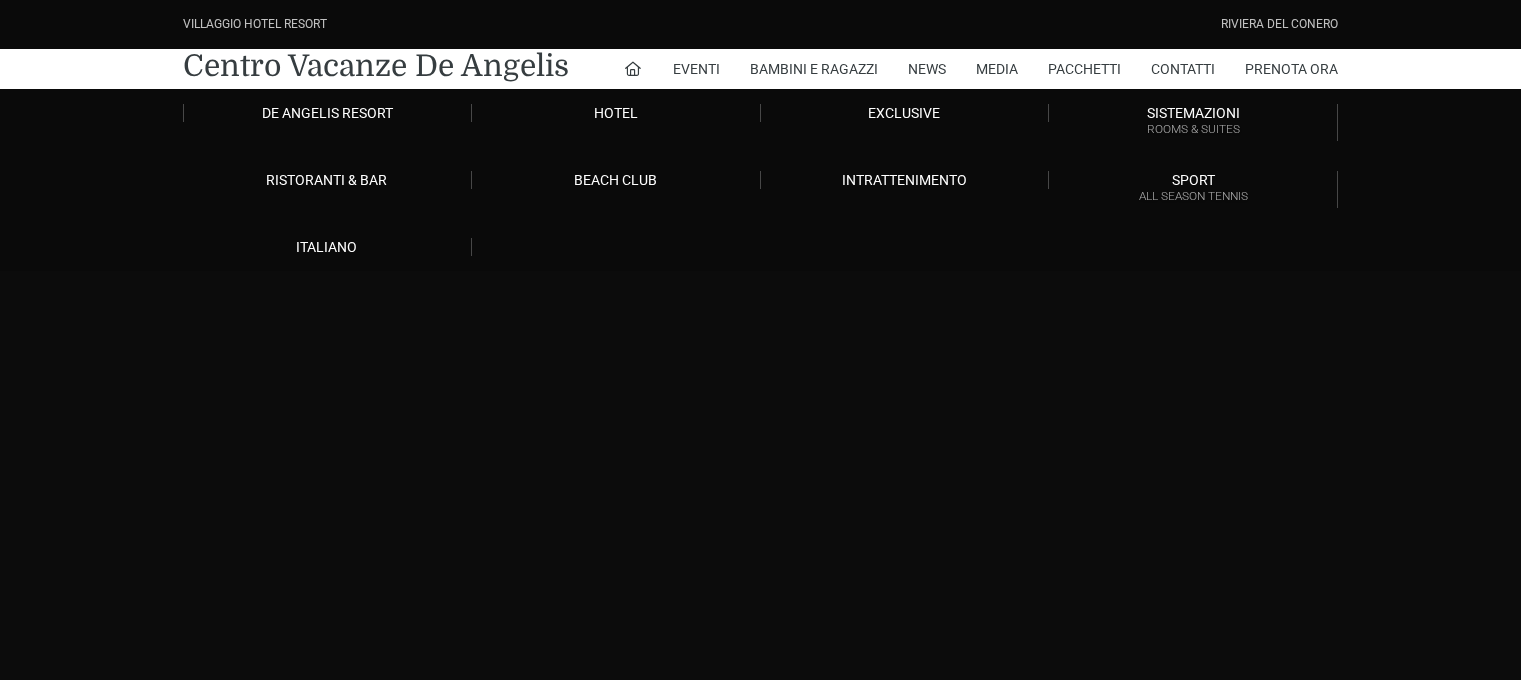 scroll, scrollTop: 0, scrollLeft: 0, axis: both 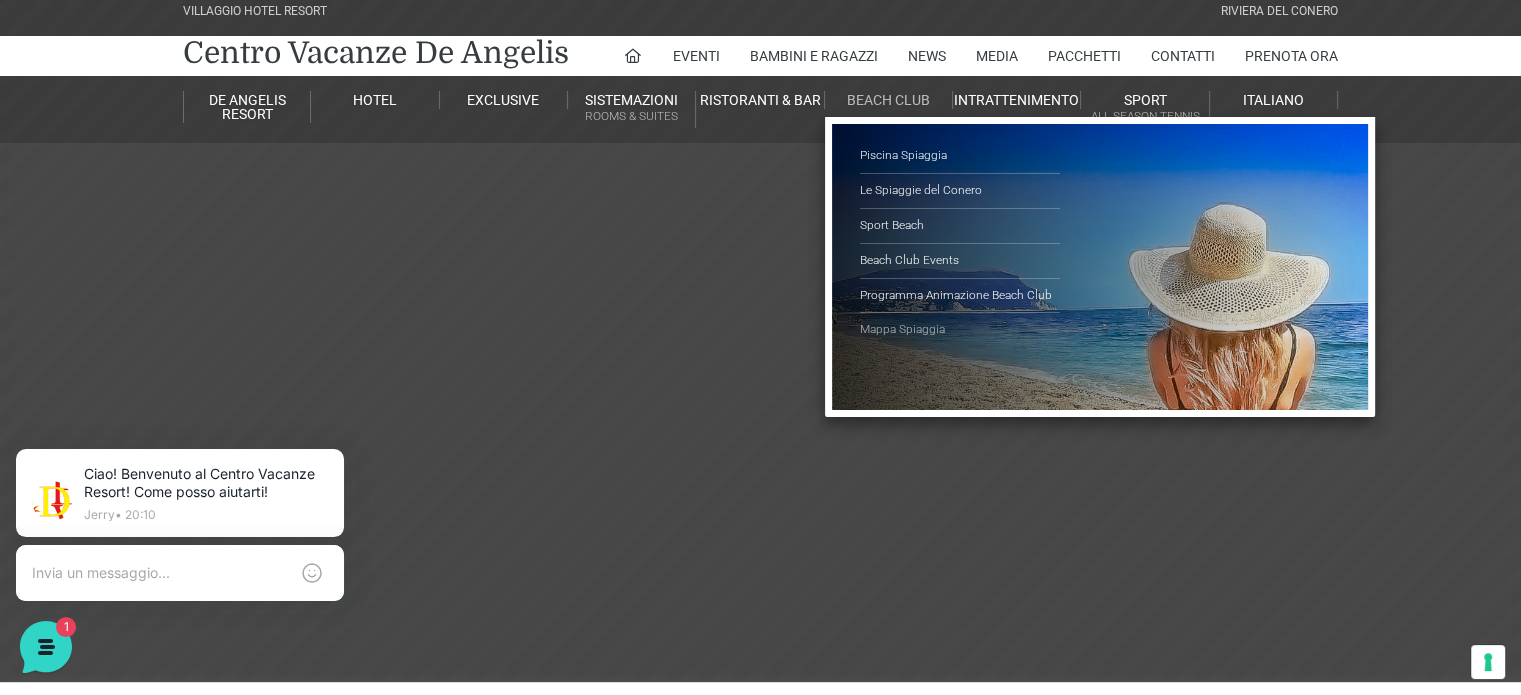 click on "Mappa Spiaggia" at bounding box center (960, 330) 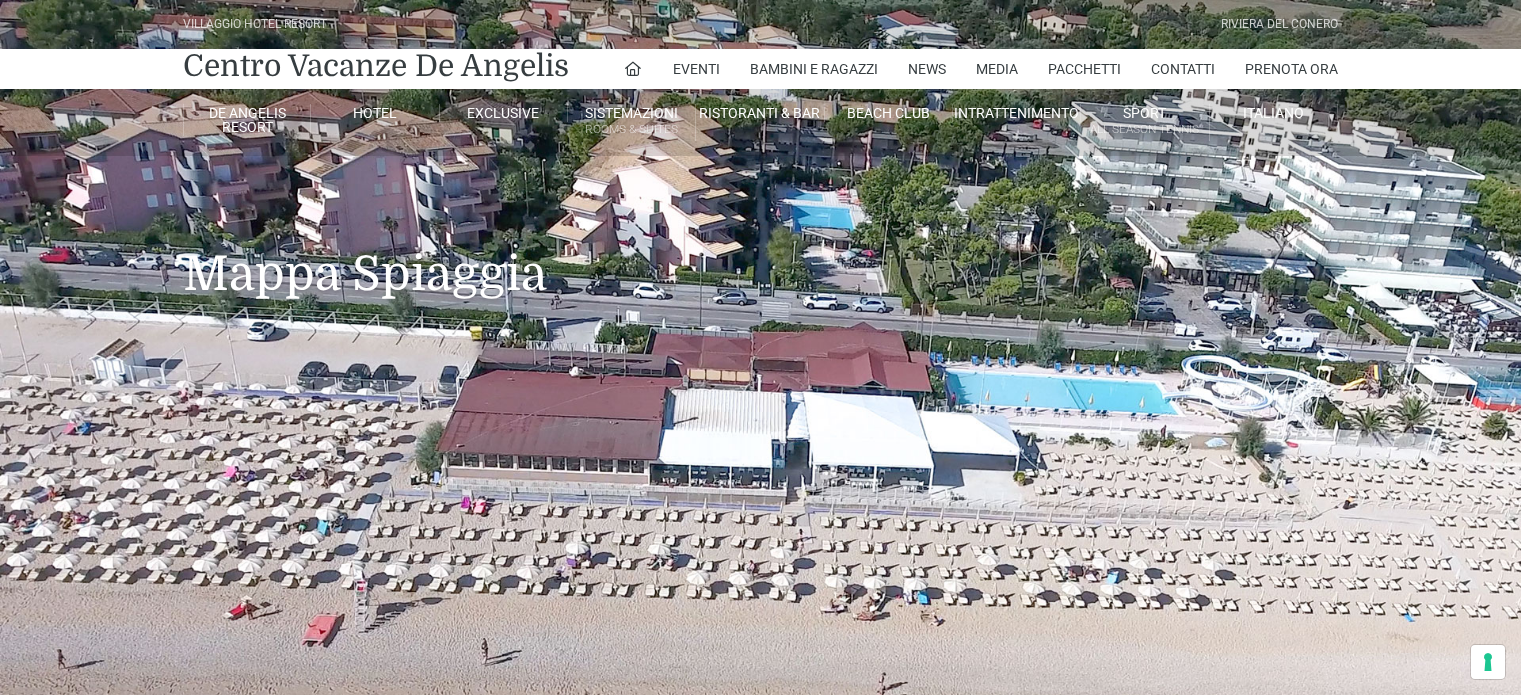 scroll, scrollTop: 0, scrollLeft: 0, axis: both 